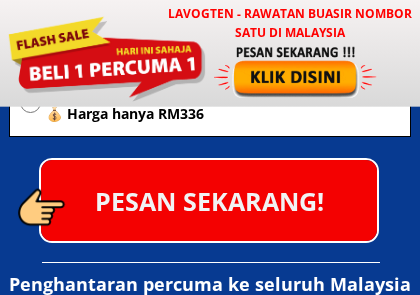 scroll, scrollTop: 10254, scrollLeft: 0, axis: vertical 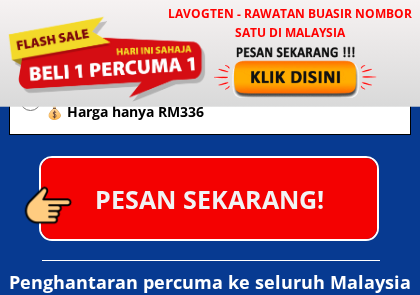 click at bounding box center [77, 203] 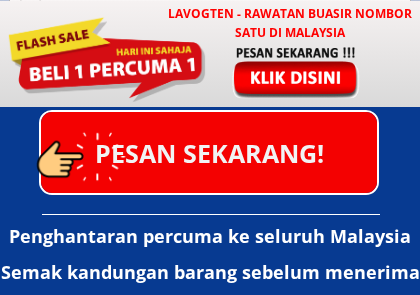 scroll, scrollTop: 10304, scrollLeft: 0, axis: vertical 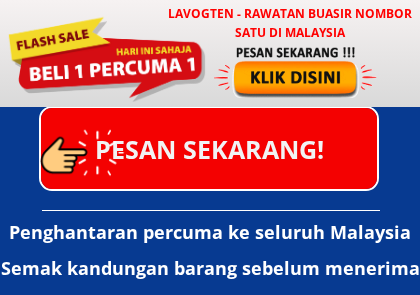 click at bounding box center [77, 153] 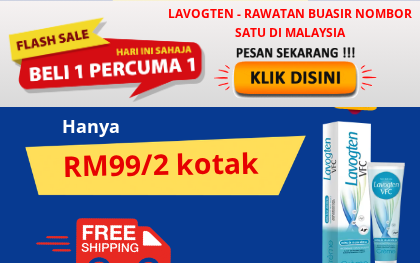 scroll, scrollTop: 15757, scrollLeft: 0, axis: vertical 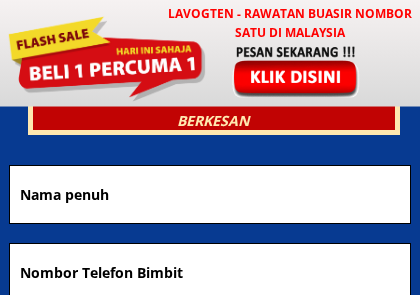 click at bounding box center (210, 194) 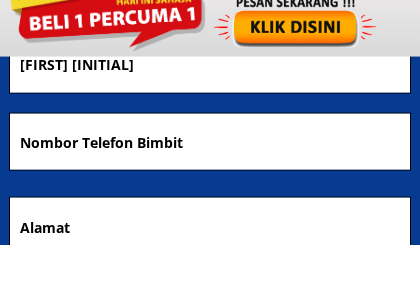 scroll, scrollTop: 16227, scrollLeft: 0, axis: vertical 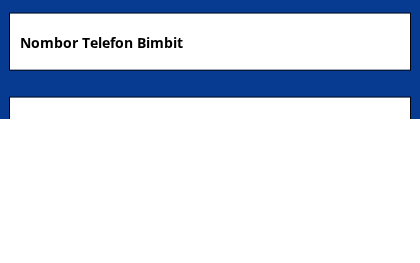 type on "[FIRST] [INITIAL]" 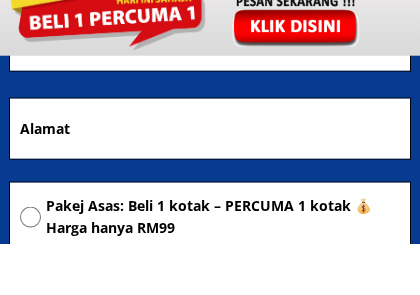 scroll, scrollTop: 16334, scrollLeft: 0, axis: vertical 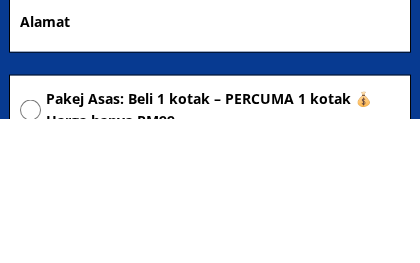 type on "[PHONE]" 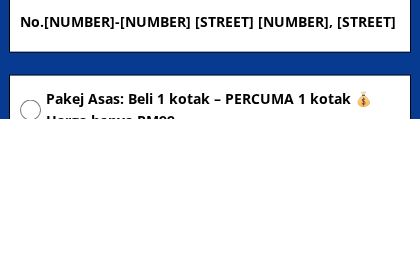 click on "No.[NUMBER]-[NUMBER] [STREET] [NUMBER], [STREET] [STREET] [STREET], [STREET]" at bounding box center [210, 166] 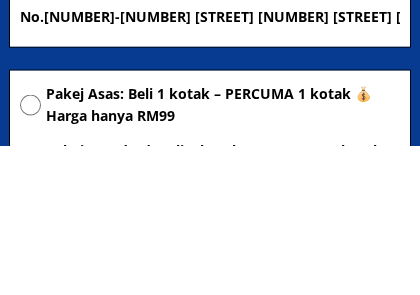 click on "No.[NUMBER]-[NUMBER] [STREET] [NUMBER] [STREET] [STREET], [POSTAL_CODE] [STREET]" at bounding box center [210, 166] 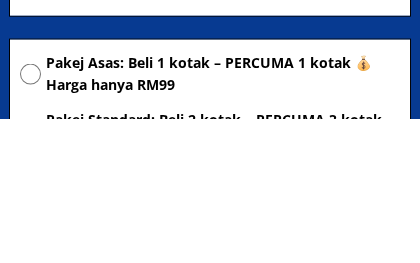 type on "No.[NUMBER]-[NUMBER] [STREET] [NUMBER] [STREET] [STREET], [POSTAL_CODE] [STREET] [STATE]" 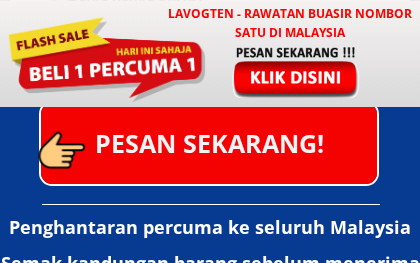 scroll, scrollTop: 16713, scrollLeft: 0, axis: vertical 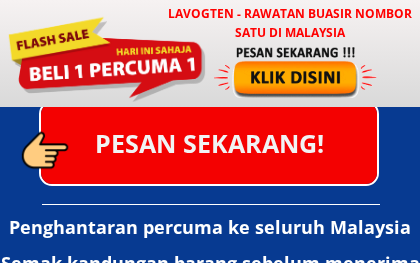 click at bounding box center [77, 148] 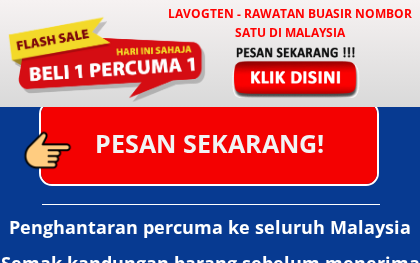 click at bounding box center [77, 148] 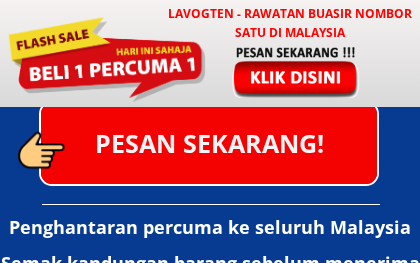click at bounding box center (297, 71) 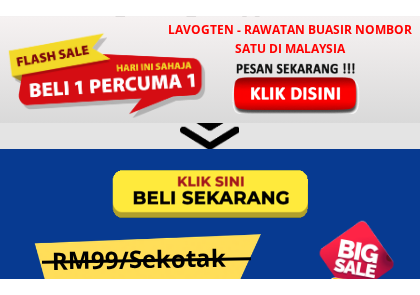 scroll, scrollTop: 9188, scrollLeft: 0, axis: vertical 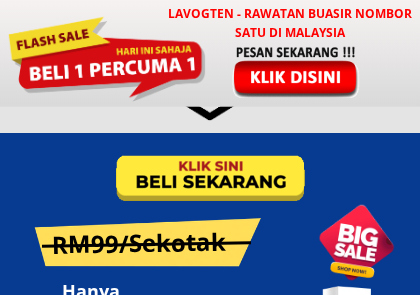 click at bounding box center [130, 192] 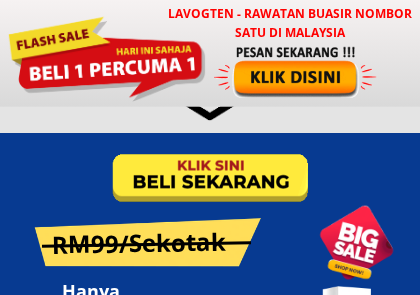 click at bounding box center [130, 192] 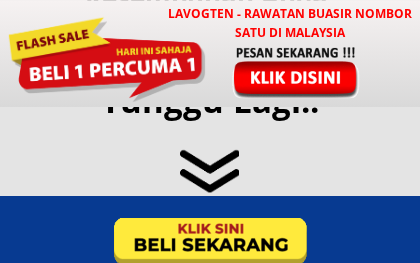 click at bounding box center (130, 255) 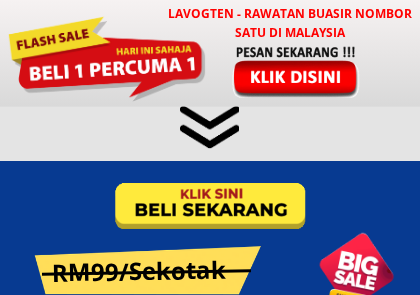 scroll, scrollTop: 9160, scrollLeft: 0, axis: vertical 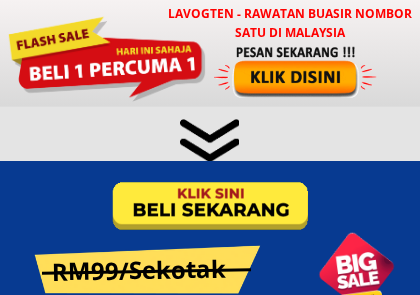 click at bounding box center [130, 220] 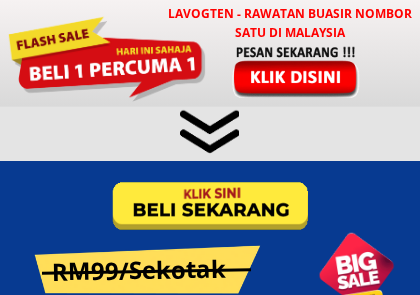 click at bounding box center (130, 220) 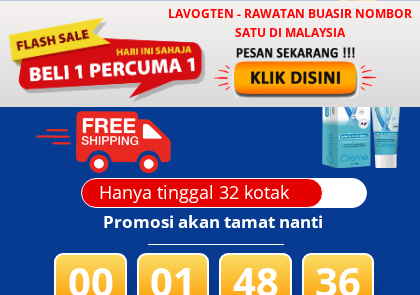 scroll, scrollTop: 9460, scrollLeft: 0, axis: vertical 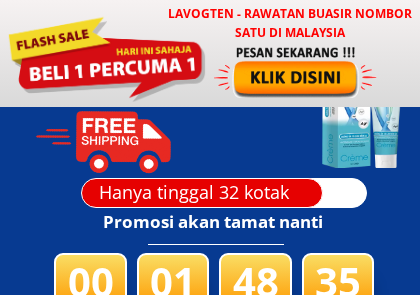 click on "Hanya tinggal 32 kotak" at bounding box center [199, 192] 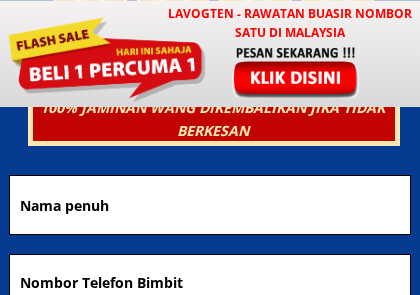 scroll, scrollTop: 9772, scrollLeft: 0, axis: vertical 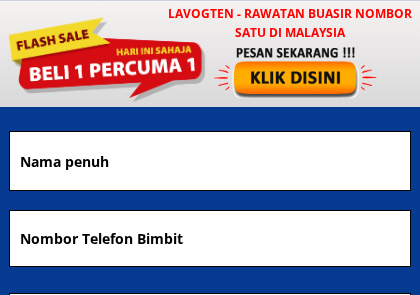 click at bounding box center (210, 160) 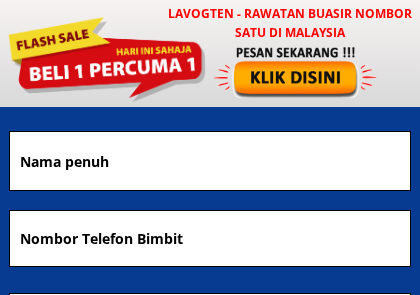 scroll, scrollTop: 9772, scrollLeft: 0, axis: vertical 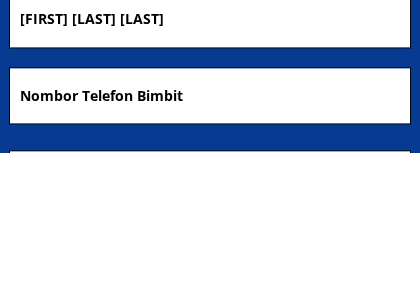 type on "[FIRST] [LAST] [LAST]" 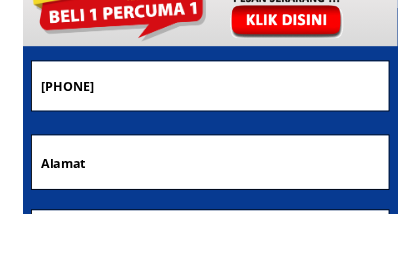 scroll, scrollTop: 9877, scrollLeft: 0, axis: vertical 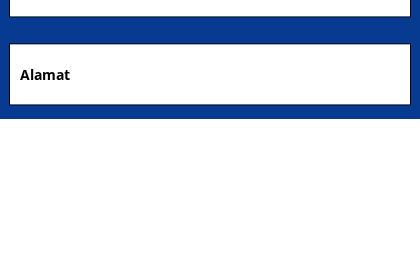 type on "[PHONE]" 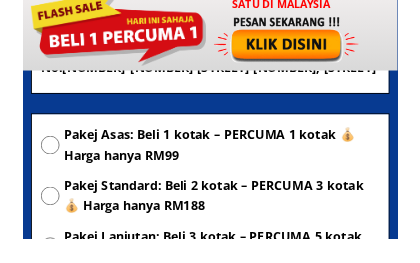 scroll, scrollTop: 10014, scrollLeft: 0, axis: vertical 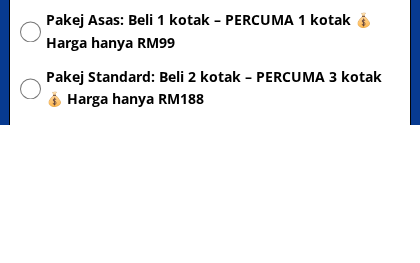 type on "No.[NUMBER]-[NUMBER] [STREET] [NUMBER], [STREET] [STREET] [STREET], [POSTAL_CODE] [STREET], [STATE]" 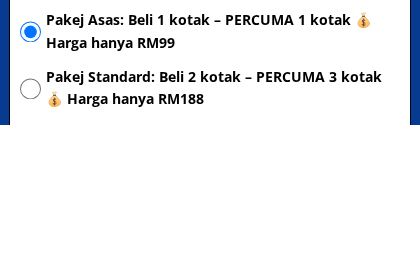 scroll, scrollTop: 10152, scrollLeft: 0, axis: vertical 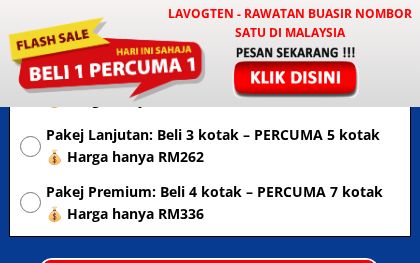 click at bounding box center (30, 146) 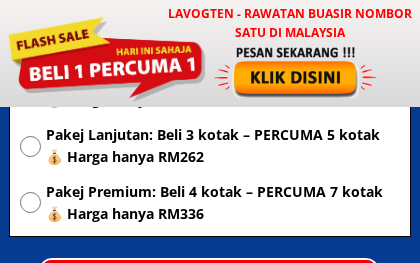 radio on "true" 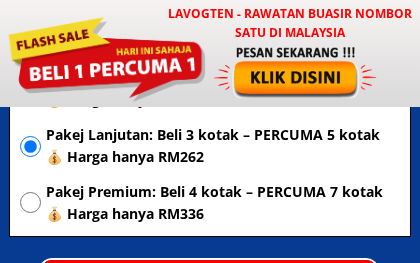 click at bounding box center [30, 146] 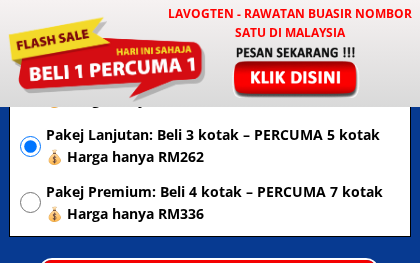 click at bounding box center (30, 146) 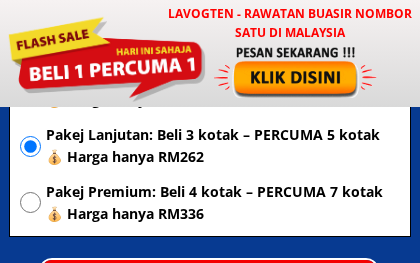 click at bounding box center [30, 146] 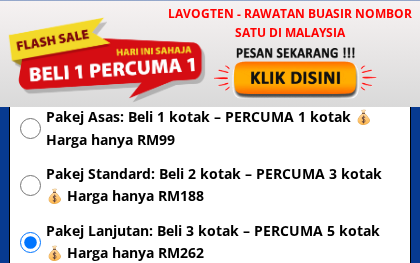 click at bounding box center [30, 128] 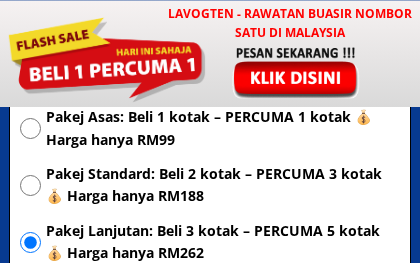 radio on "true" 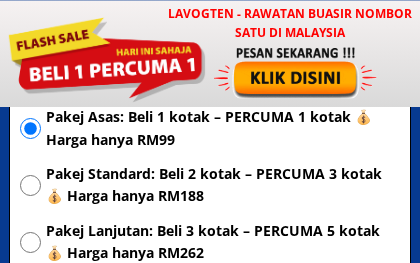 scroll, scrollTop: 10056, scrollLeft: 0, axis: vertical 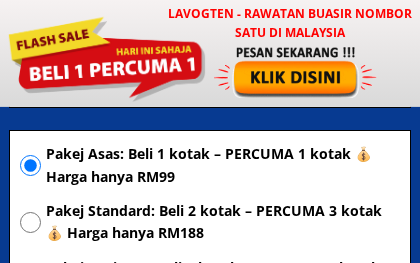 click at bounding box center [30, 165] 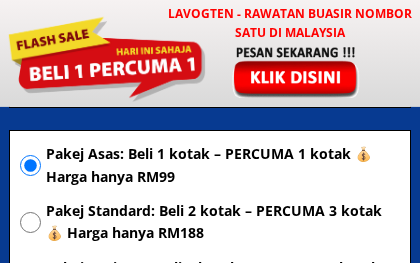 scroll, scrollTop: 10020, scrollLeft: 0, axis: vertical 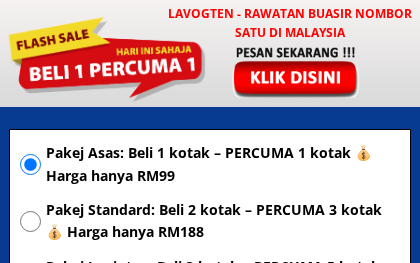 click on "Pakej Asas: Beli 1 kotak – PERCUMA 1 kotak 💰 Harga hanya RM99" at bounding box center (223, 164) 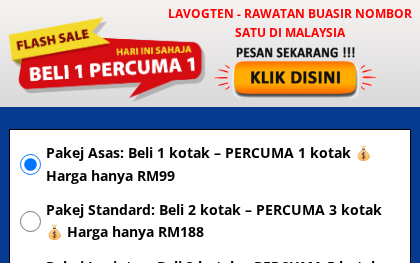 click on "Pakej Asas: Beli 1 kotak – PERCUMA 1 kotak 💰 Harga hanya RM99" at bounding box center (223, 164) 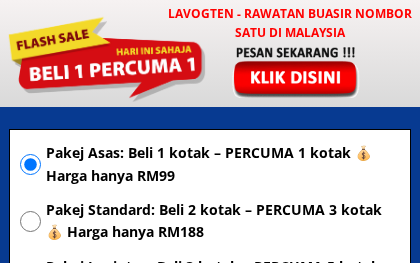 click at bounding box center (30, 164) 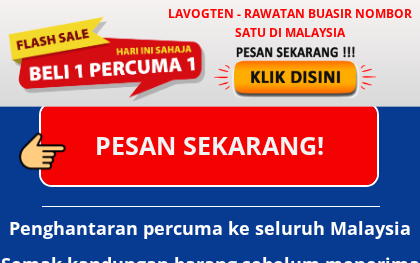scroll, scrollTop: 10309, scrollLeft: 0, axis: vertical 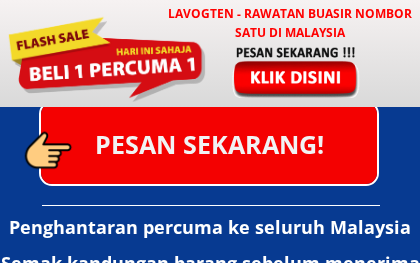 click at bounding box center (77, 148) 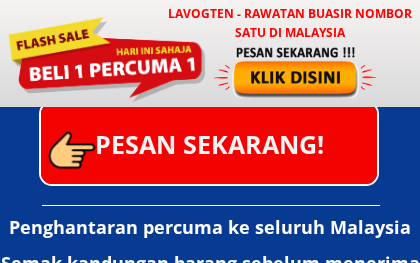 click at bounding box center (77, 148) 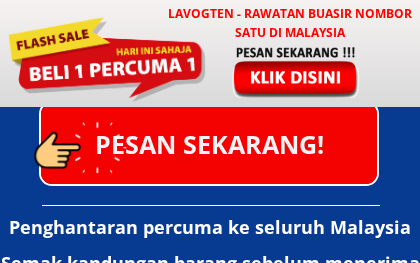 click at bounding box center [77, 148] 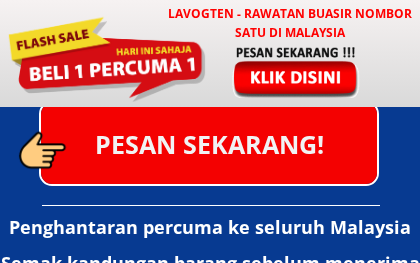 click at bounding box center (77, 148) 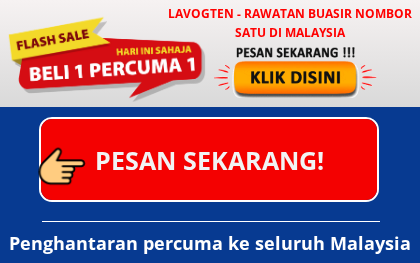 click at bounding box center (77, 164) 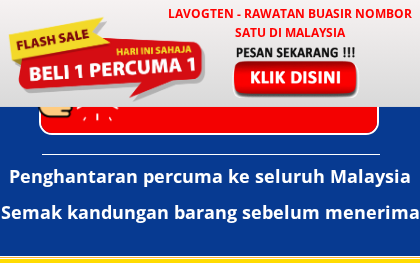 scroll, scrollTop: 10361, scrollLeft: 0, axis: vertical 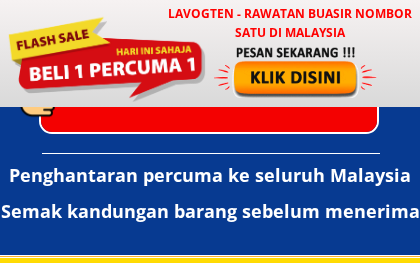 click on "[DELIVERY_INFO] [LOCATION_INFO]" at bounding box center [210, 193] 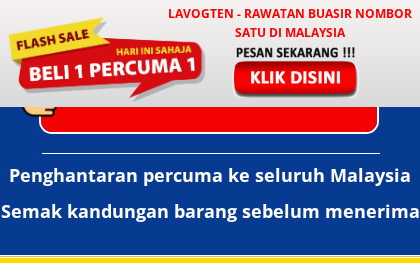 click on "[DELIVERY_INFO] [LOCATION_INFO]" at bounding box center [210, 193] 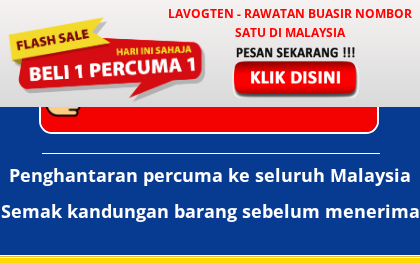 click on "[DELIVERY_INFO] [LOCATION_INFO]" at bounding box center [210, 193] 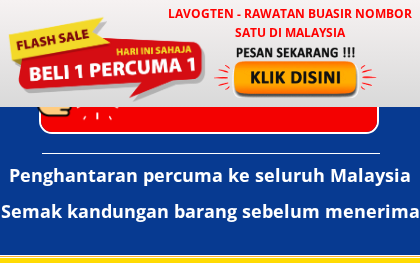 click on "[DELIVERY_INFO] [LOCATION_INFO]" at bounding box center (210, 193) 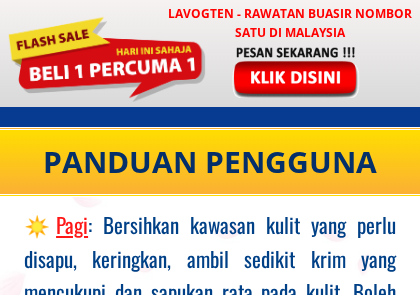 scroll, scrollTop: 10495, scrollLeft: 0, axis: vertical 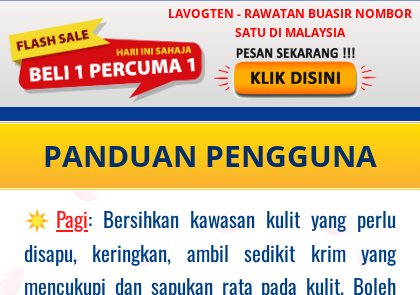 click on "PANDUAN PENGGUNA" at bounding box center (210, 156) 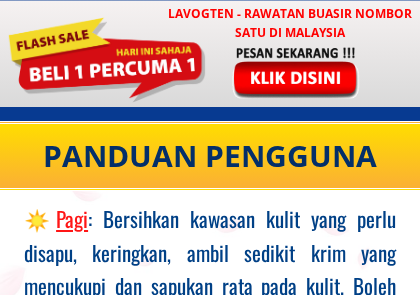 click on "PANDUAN PENGGUNA" at bounding box center (210, 156) 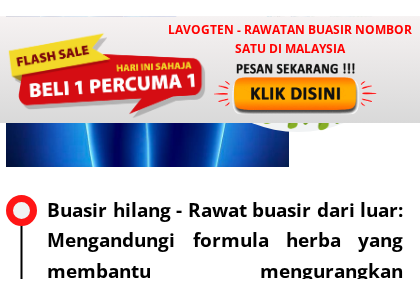 scroll, scrollTop: 11313, scrollLeft: 0, axis: vertical 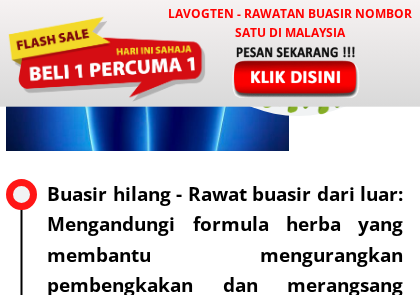 click at bounding box center (21, 194) 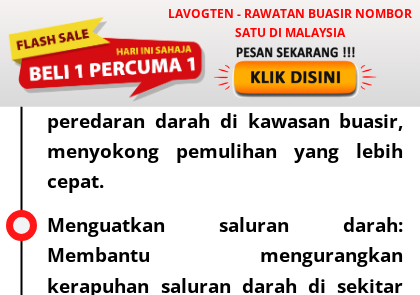 click at bounding box center [21, 225] 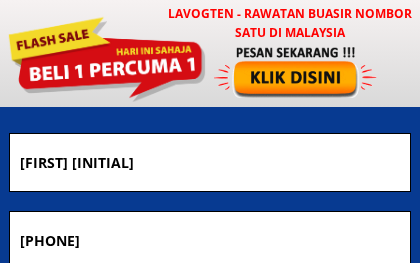 scroll, scrollTop: 16168, scrollLeft: 0, axis: vertical 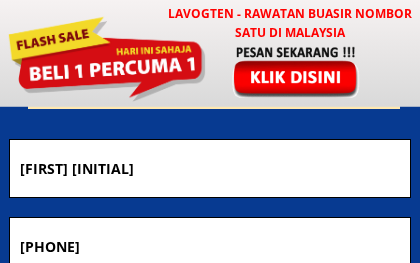 click on "[FIRST] [INITIAL]" at bounding box center (210, 168) 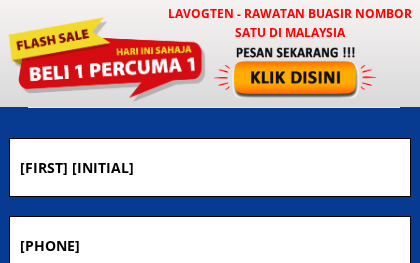 scroll, scrollTop: 16168, scrollLeft: 0, axis: vertical 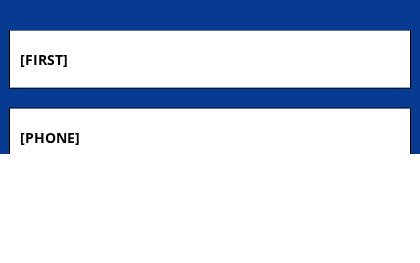 type on "[INITIAL]" 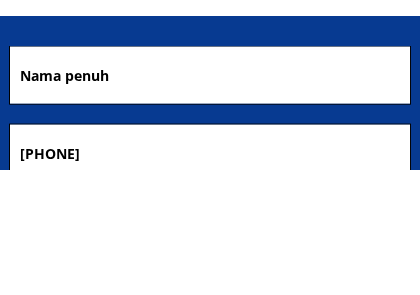 scroll, scrollTop: 16181, scrollLeft: 0, axis: vertical 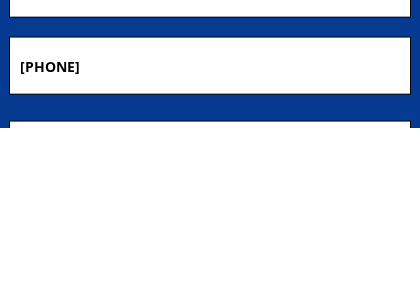 type 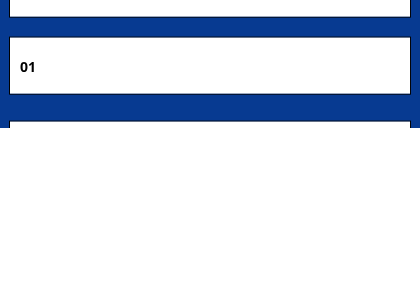 type on "[NUMBER]" 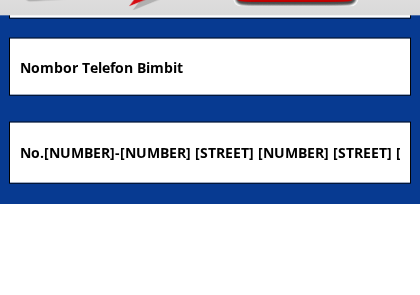scroll, scrollTop: 16257, scrollLeft: 0, axis: vertical 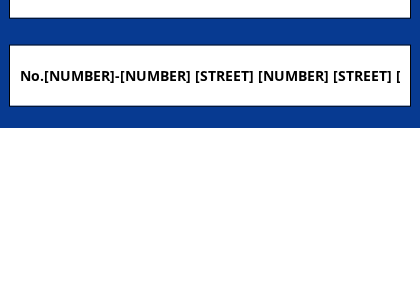 type 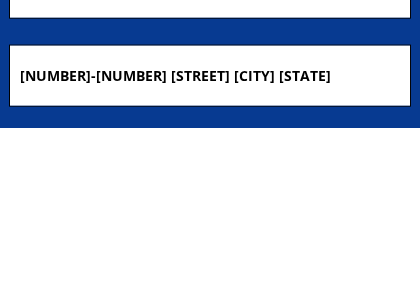 click on "[NUMBER]-[NUMBER] [STREET] [CITY] [STATE]" at bounding box center (210, 243) 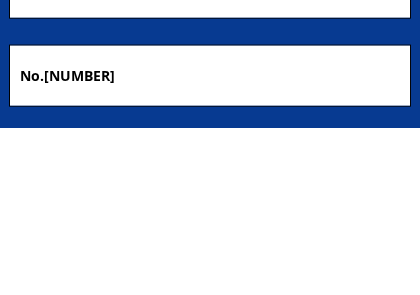 type on "No." 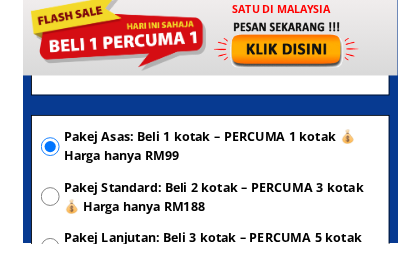 scroll, scrollTop: 16410, scrollLeft: 0, axis: vertical 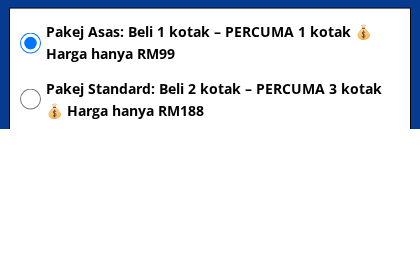 type 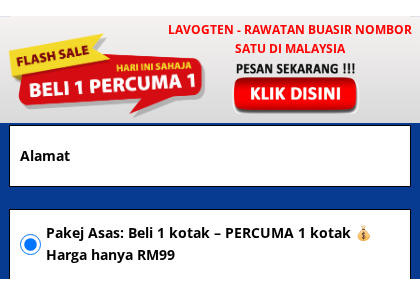 scroll, scrollTop: 16365, scrollLeft: 0, axis: vertical 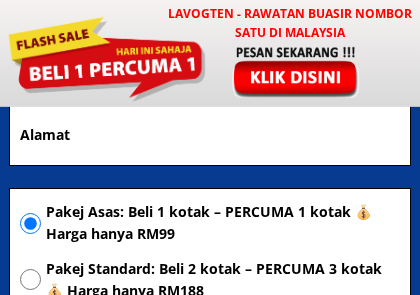 click at bounding box center (30, 223) 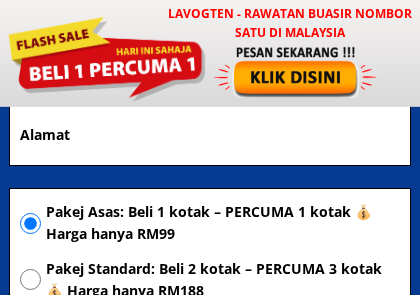 click at bounding box center (30, 223) 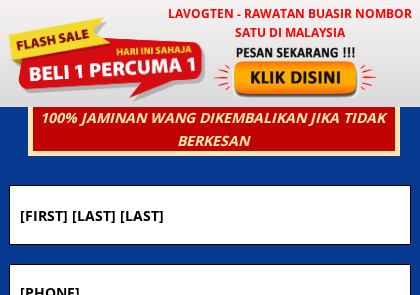 scroll, scrollTop: 9718, scrollLeft: 0, axis: vertical 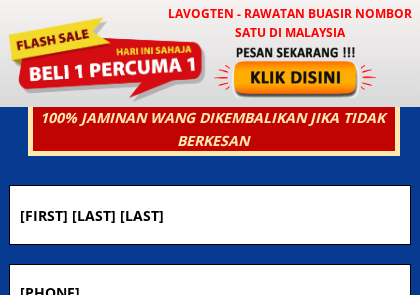 click on "[FIRST] [LAST] [LAST]" at bounding box center [210, 214] 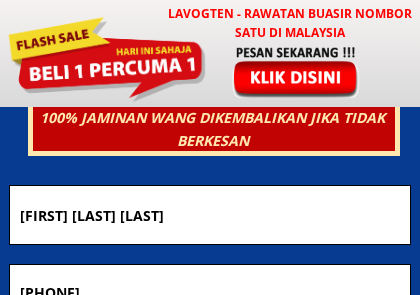 scroll, scrollTop: 9718, scrollLeft: 0, axis: vertical 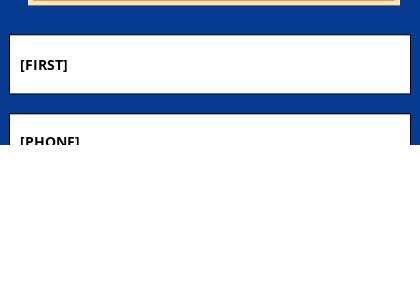 type on "[INITIAL]" 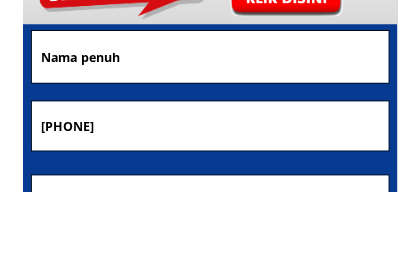 scroll, scrollTop: 9810, scrollLeft: 0, axis: vertical 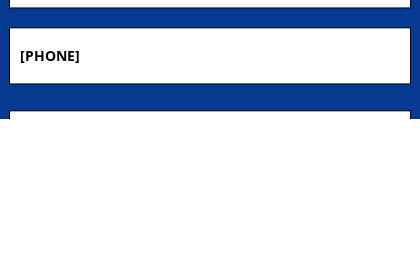 type 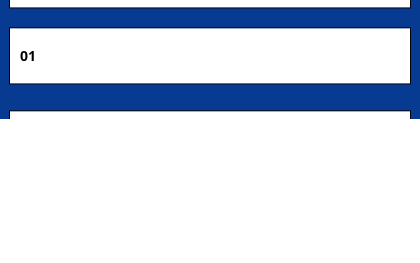 type on "[NUMBER]" 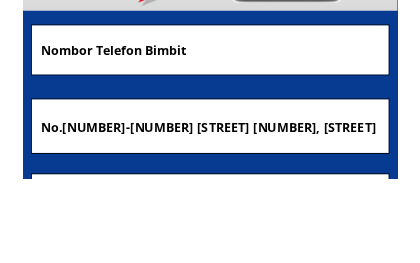 scroll, scrollTop: 9882, scrollLeft: 0, axis: vertical 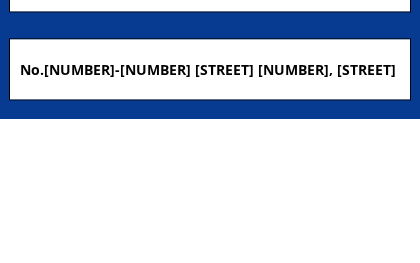 type 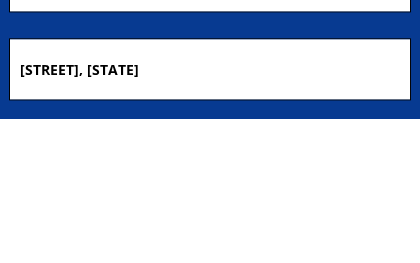 click on "[STREET], [STATE]" at bounding box center [210, 214] 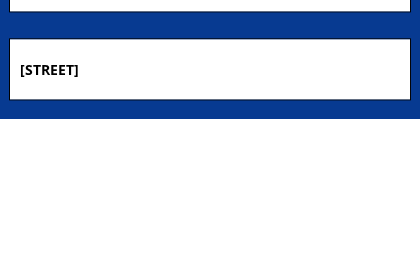 type on "[INITIAL]" 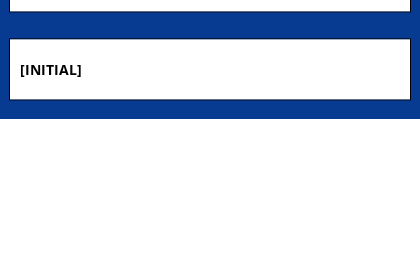 type 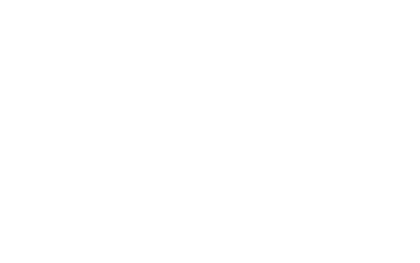 scroll, scrollTop: 9667, scrollLeft: 0, axis: vertical 